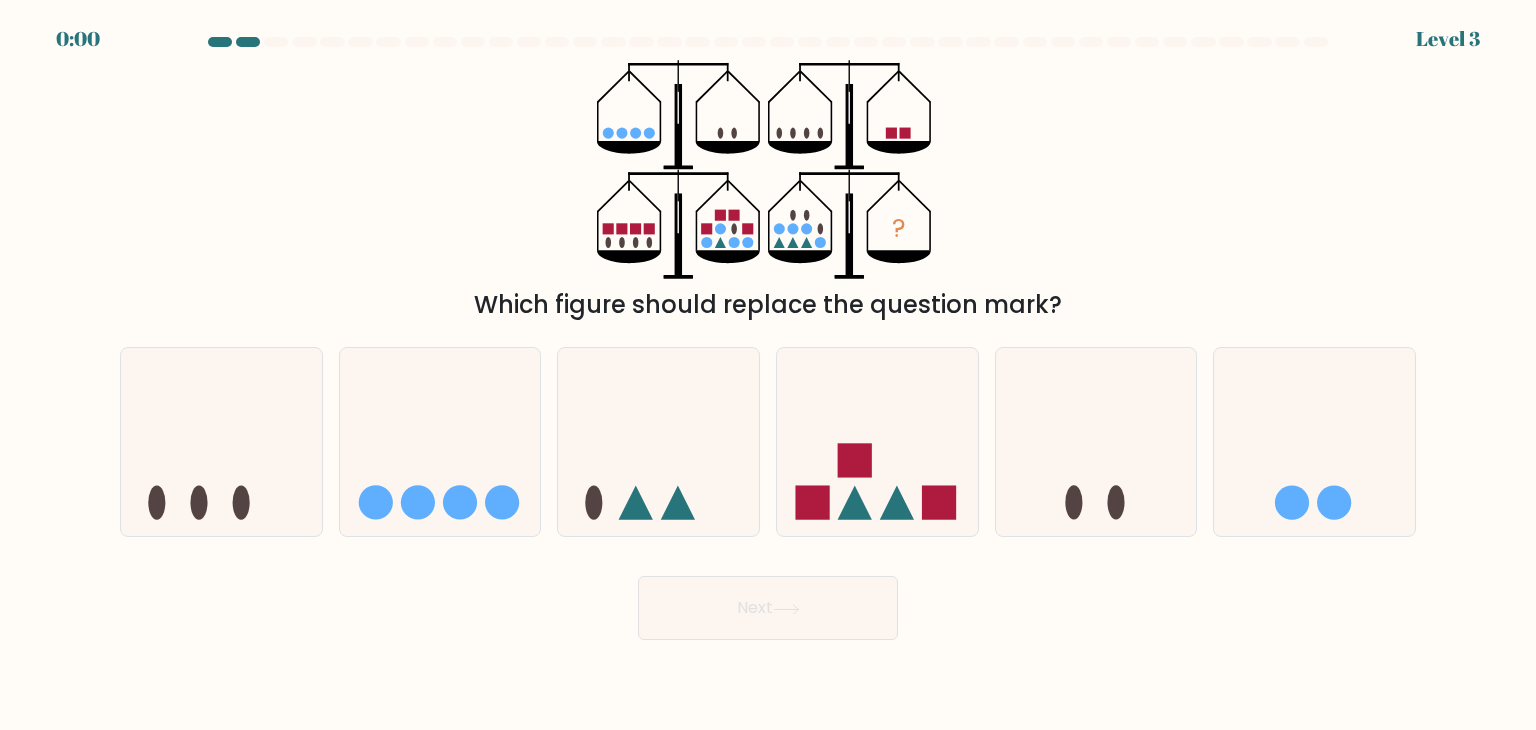 scroll, scrollTop: 0, scrollLeft: 0, axis: both 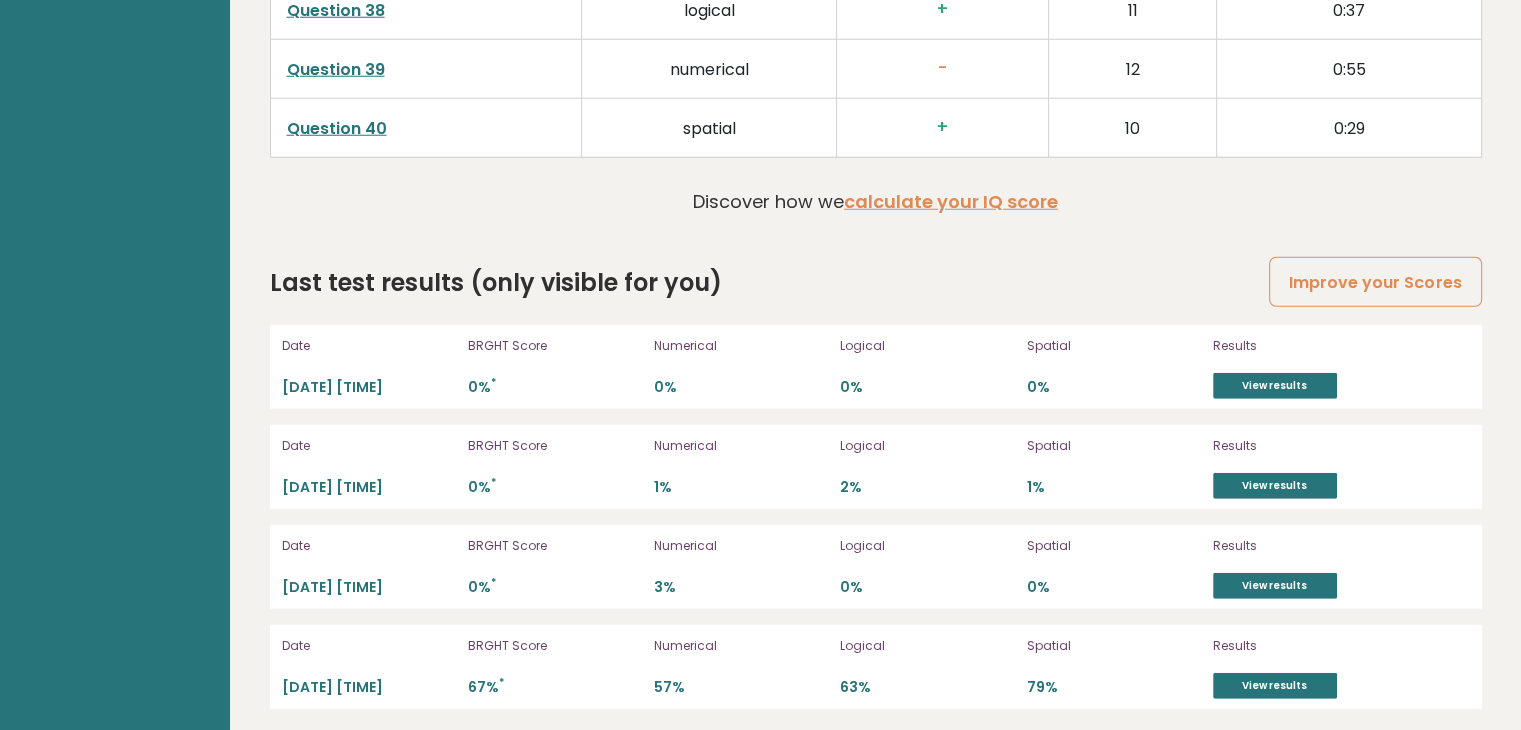 click on "Numerical
1%" at bounding box center [741, 367] 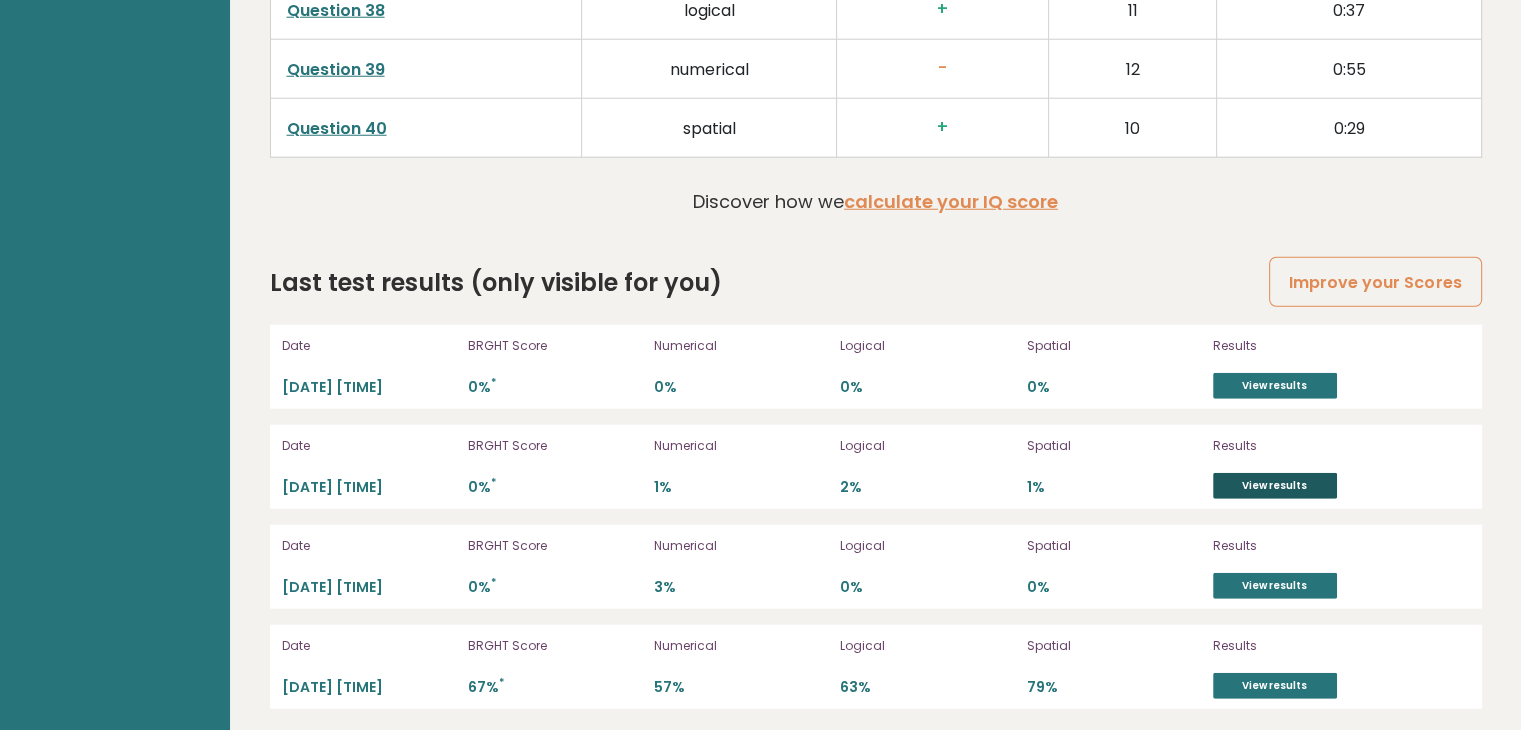 click on "View results" at bounding box center (1275, 486) 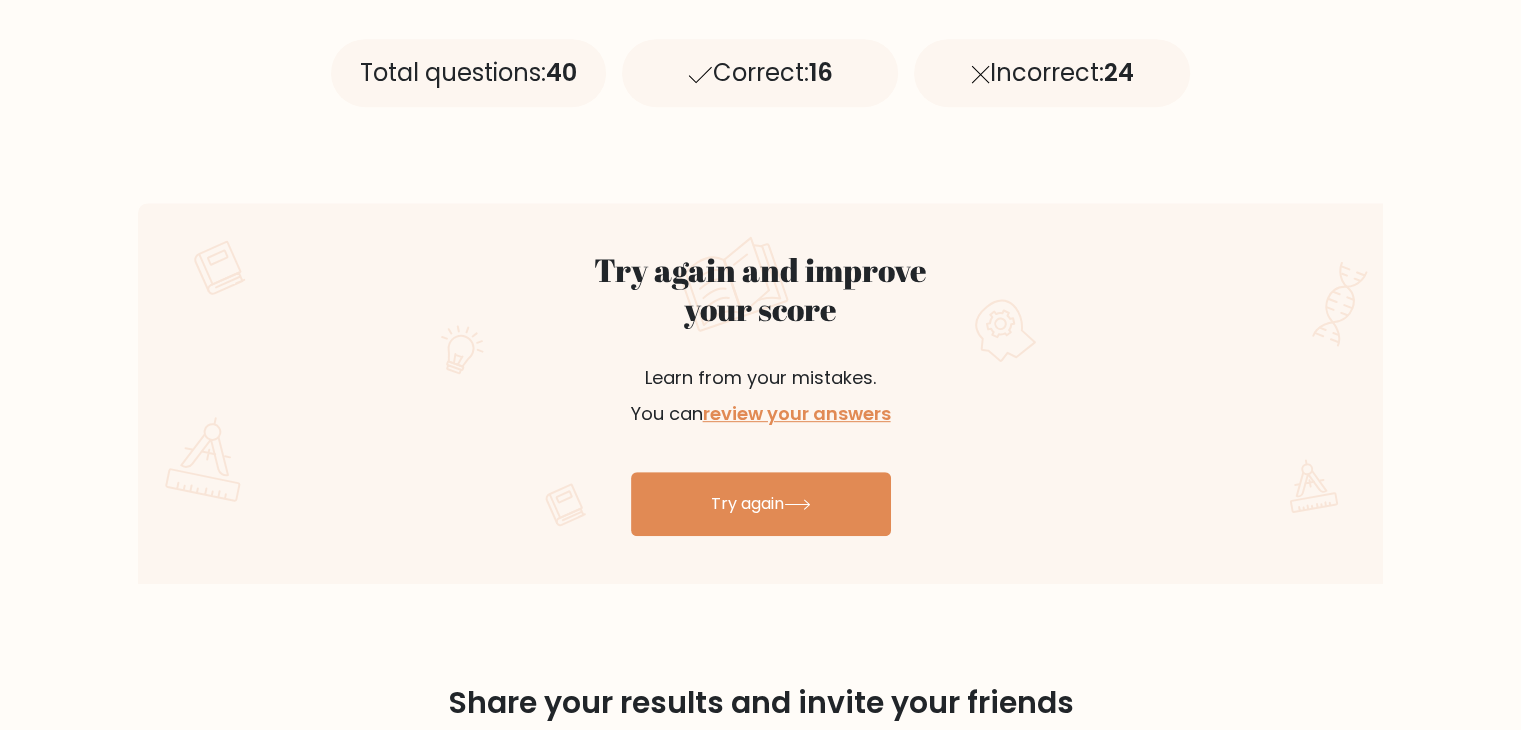 scroll, scrollTop: 796, scrollLeft: 0, axis: vertical 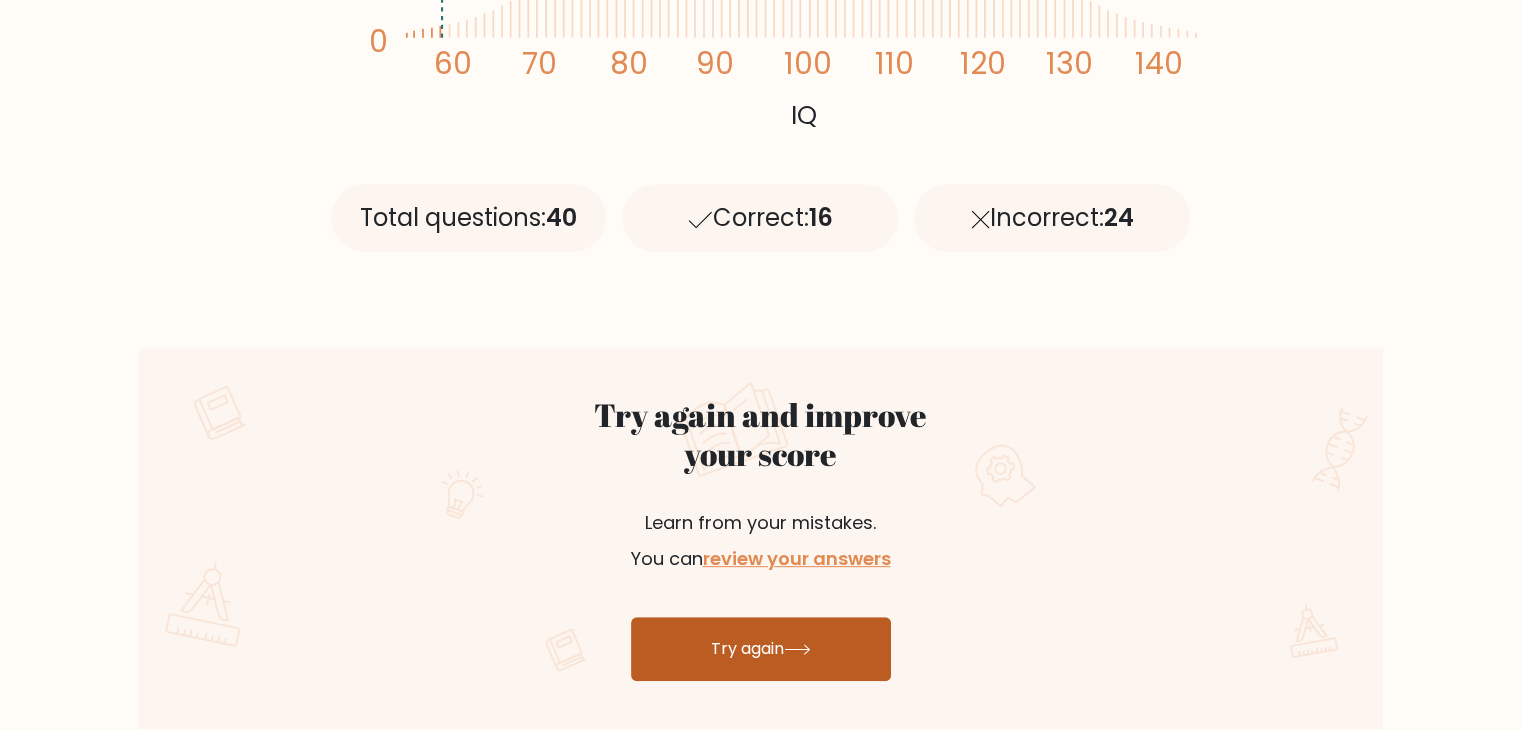 click at bounding box center [797, 649] 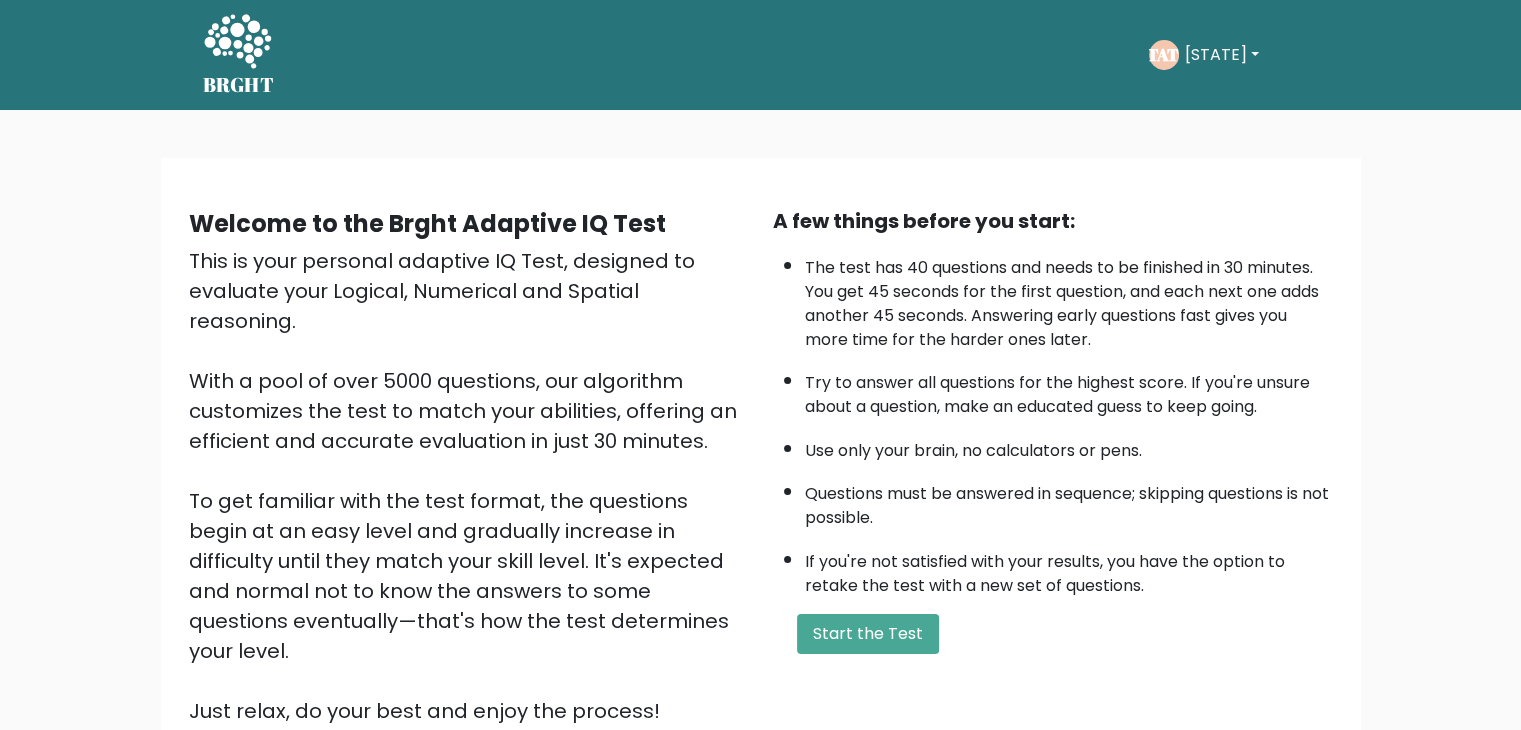 scroll, scrollTop: 186, scrollLeft: 0, axis: vertical 